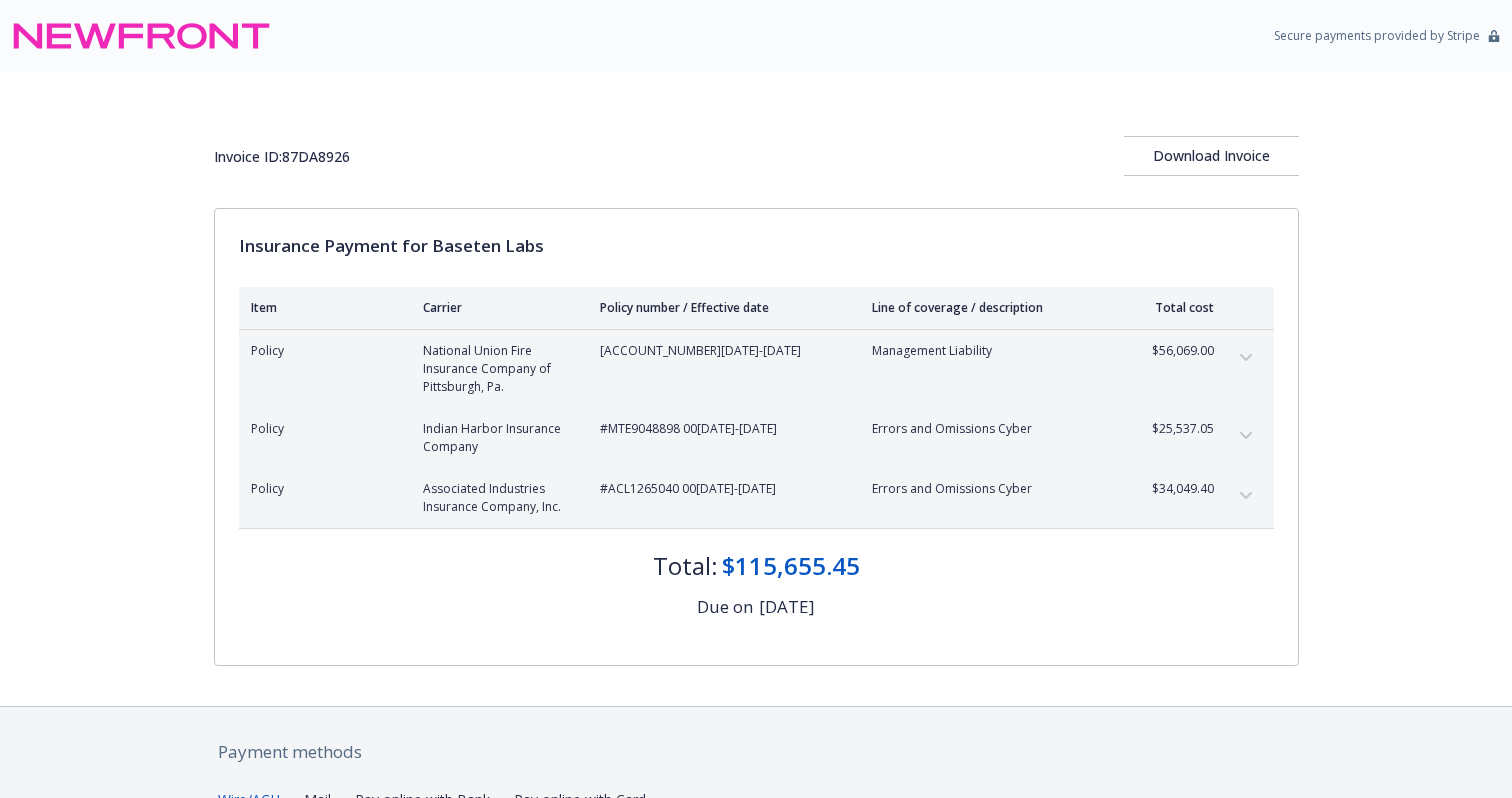 scroll, scrollTop: 0, scrollLeft: 0, axis: both 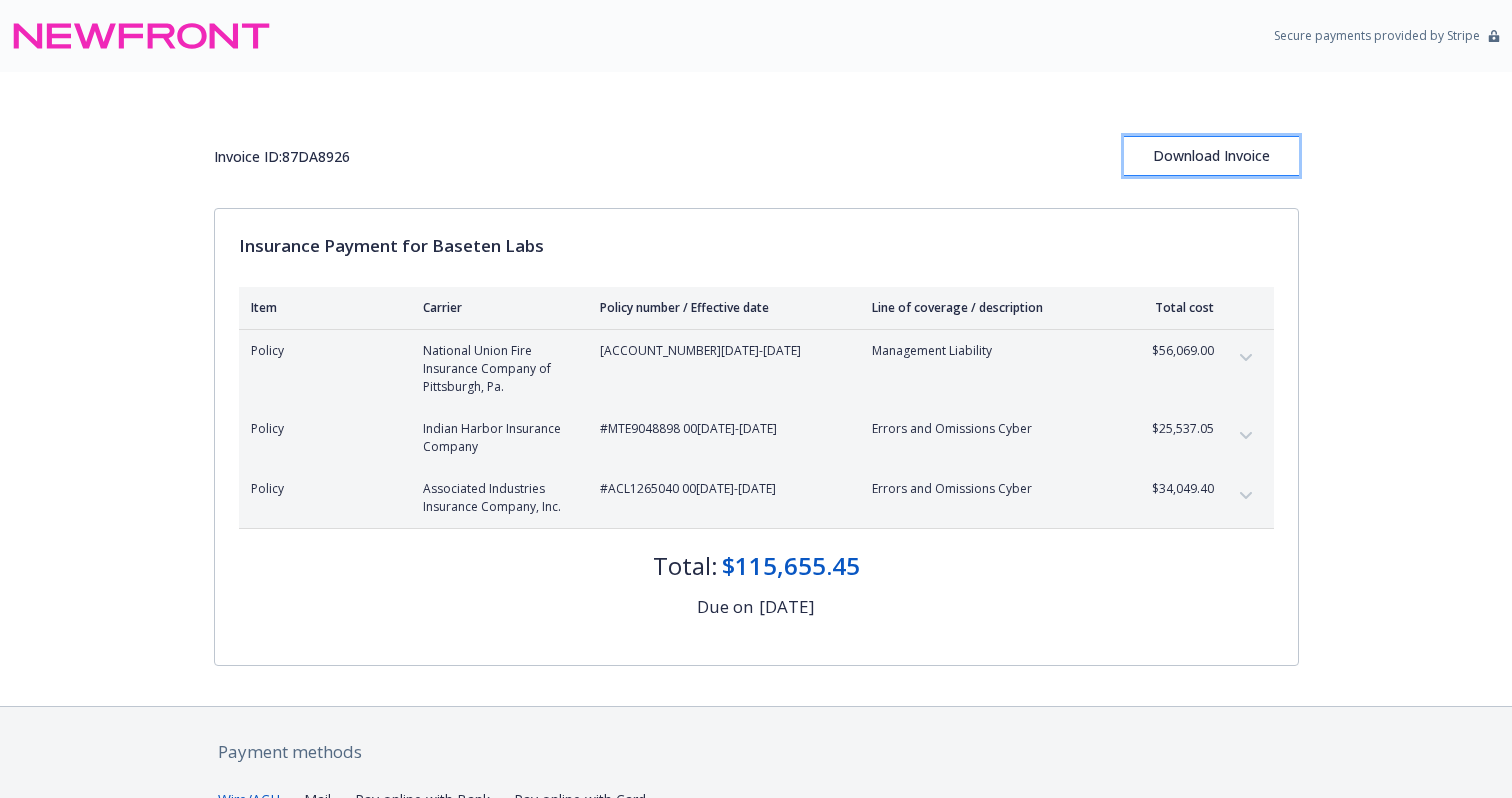 click on "Download Invoice" at bounding box center (1211, 156) 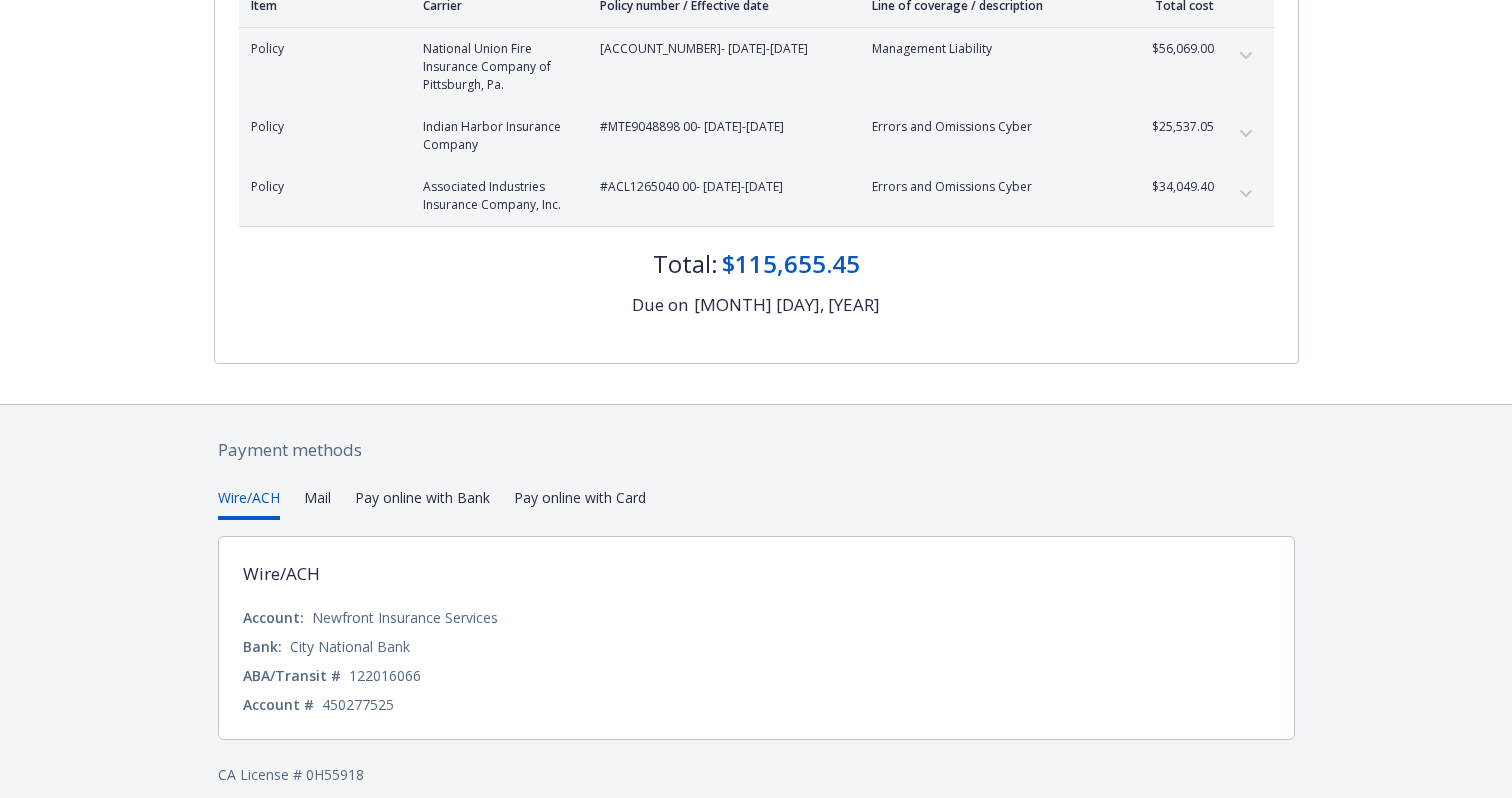 scroll, scrollTop: 321, scrollLeft: 0, axis: vertical 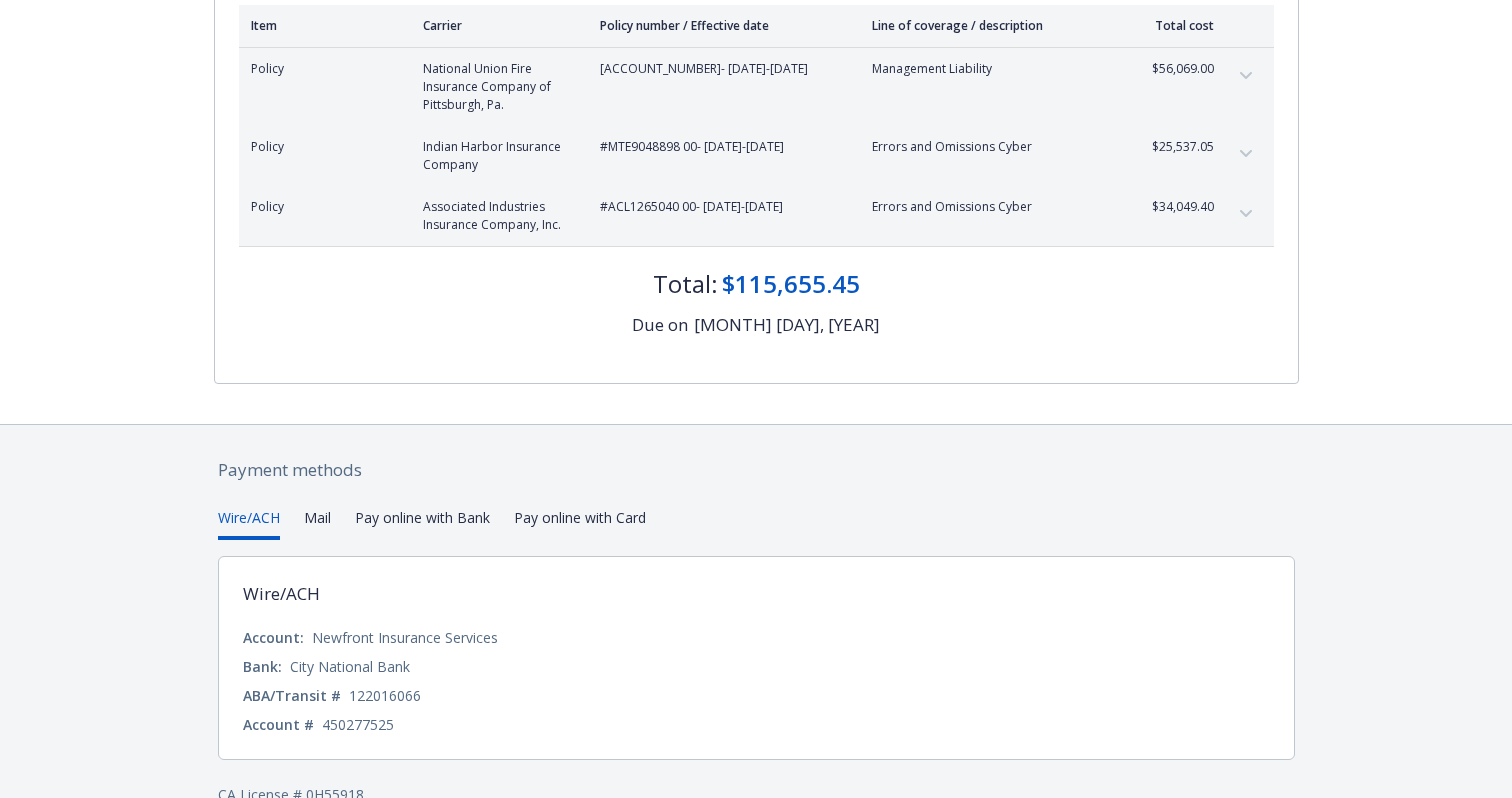 click on "Payment methods Wire/ACH Mail Pay online with Bank Pay online with Card Wire/ACH Account: [COMPANY] Bank: [BANK_NAME] ABA/Transit # [ROUTING_NUMBER] Account # [ACCOUNT_NUMBER] CA License # [LICENSE_NUMBER]" at bounding box center (756, 631) 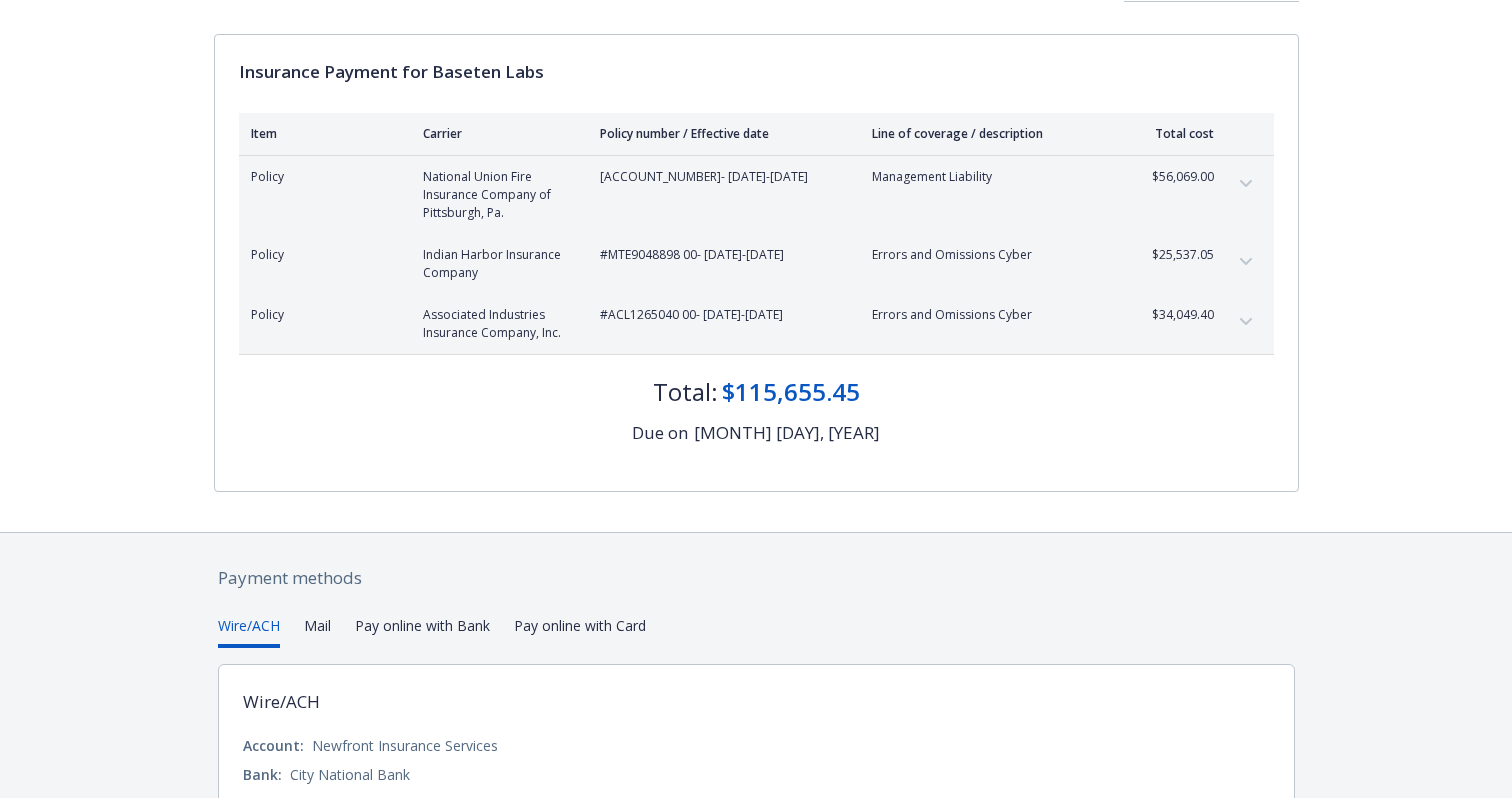 scroll, scrollTop: 0, scrollLeft: 0, axis: both 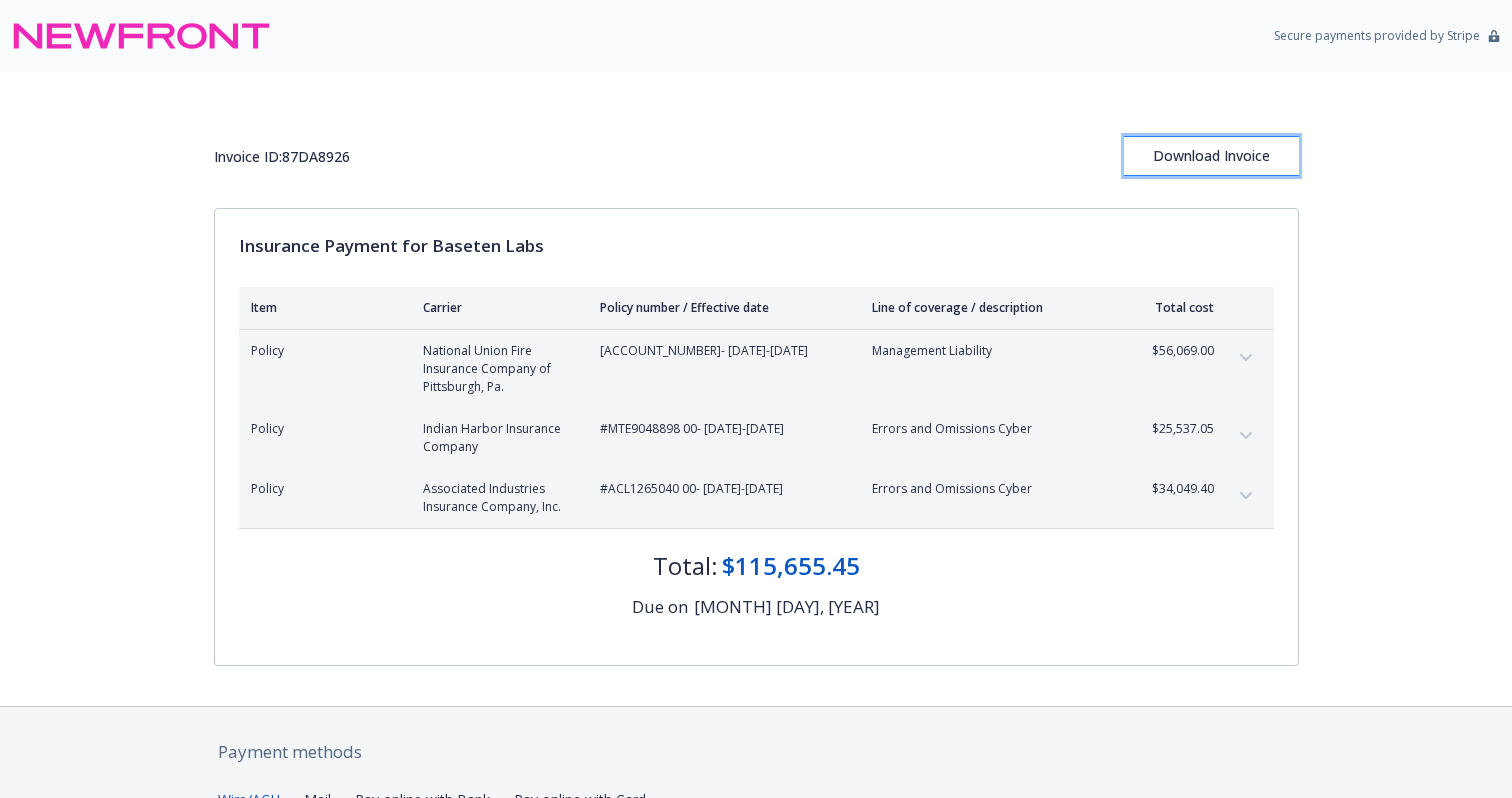 click on "Download Invoice" at bounding box center [1211, 156] 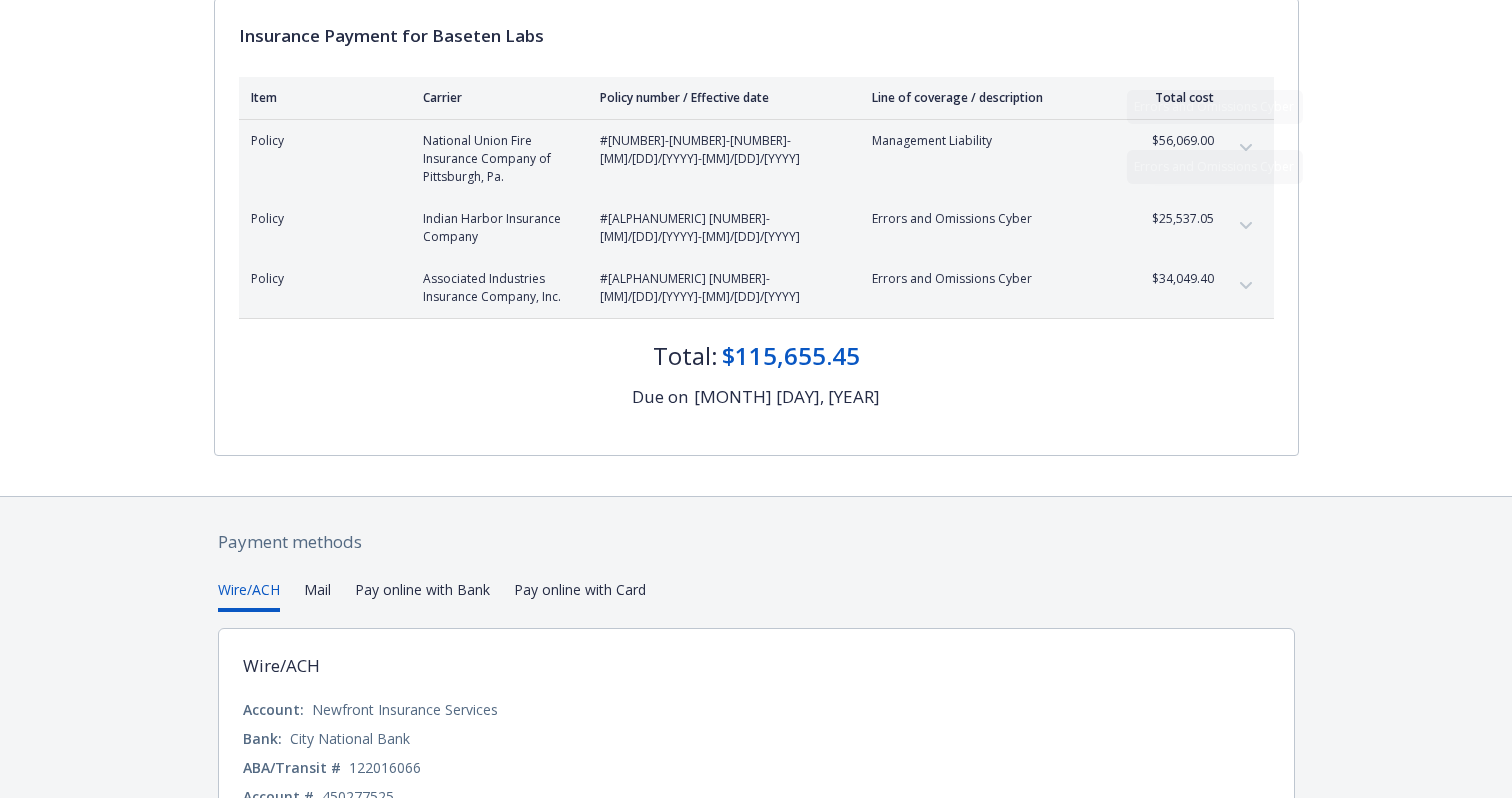 scroll, scrollTop: 321, scrollLeft: 0, axis: vertical 